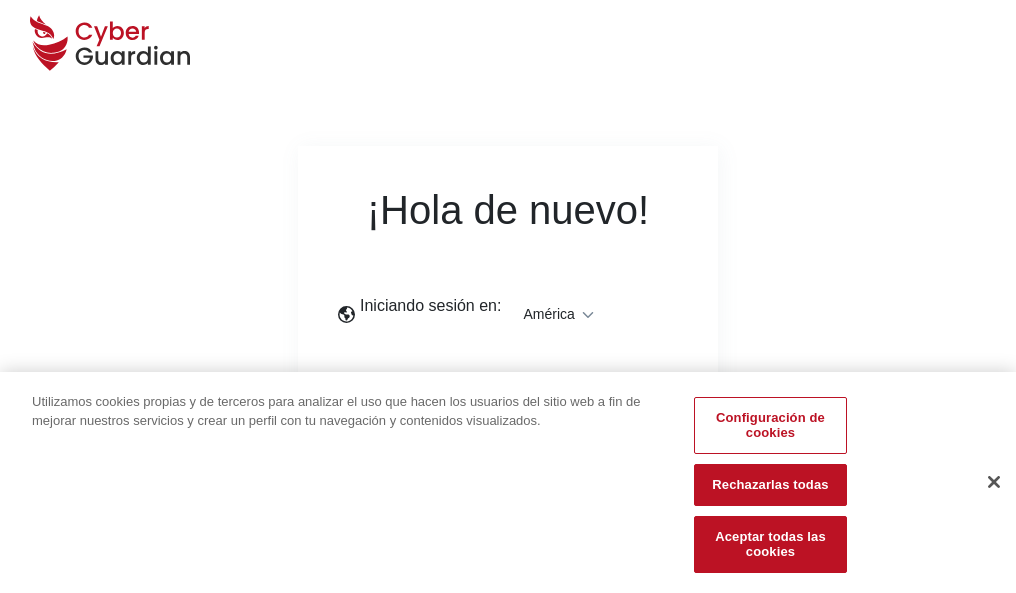 scroll, scrollTop: 0, scrollLeft: 0, axis: both 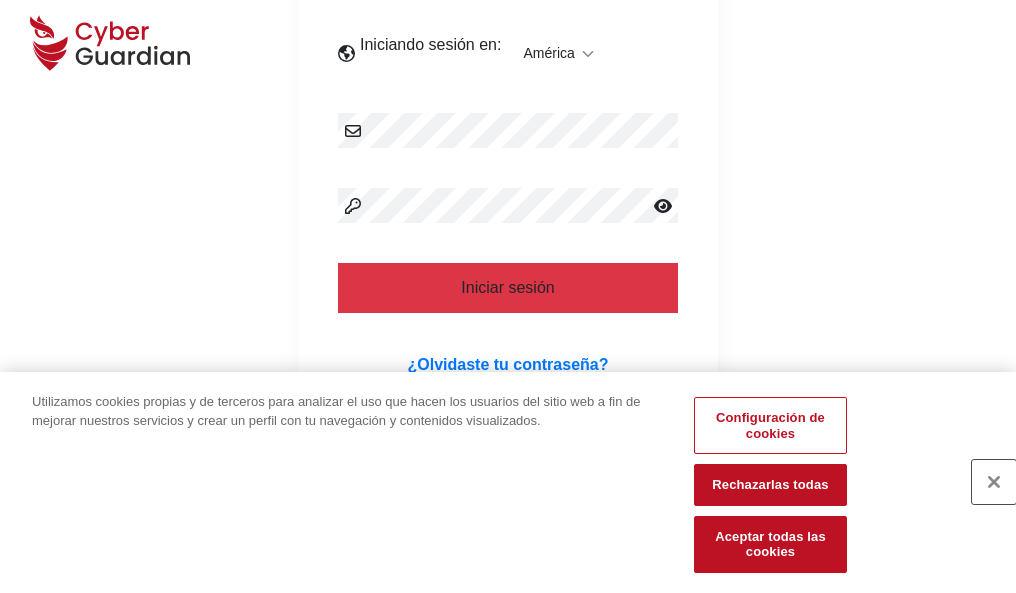 click at bounding box center (994, 482) 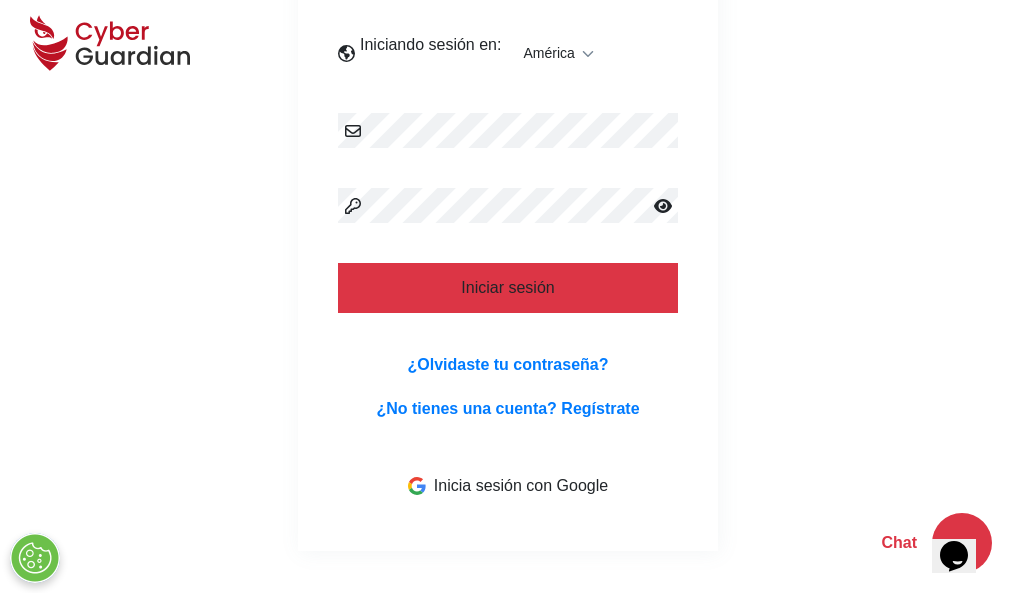 scroll, scrollTop: 454, scrollLeft: 0, axis: vertical 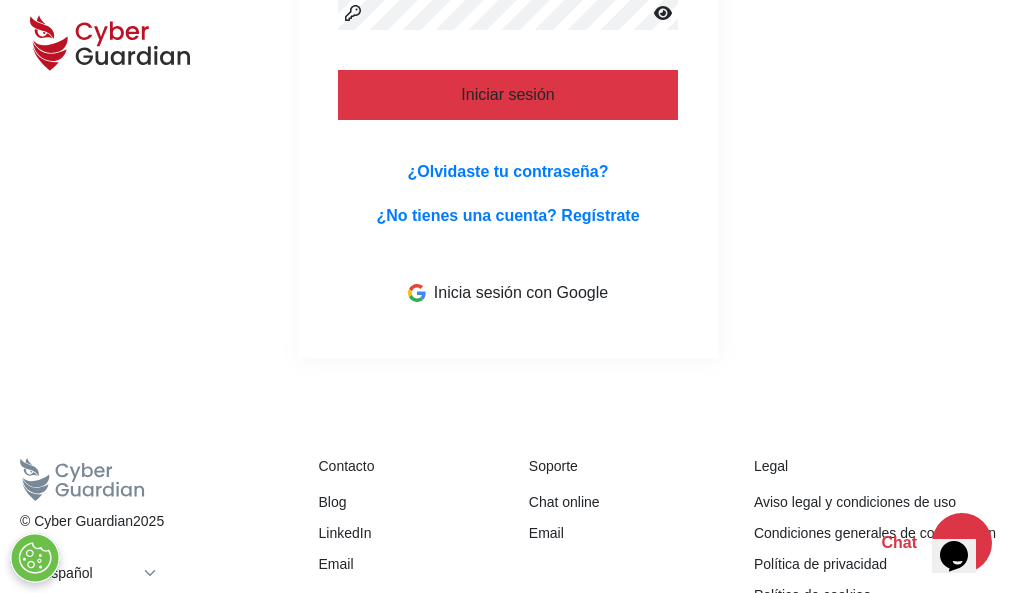 type 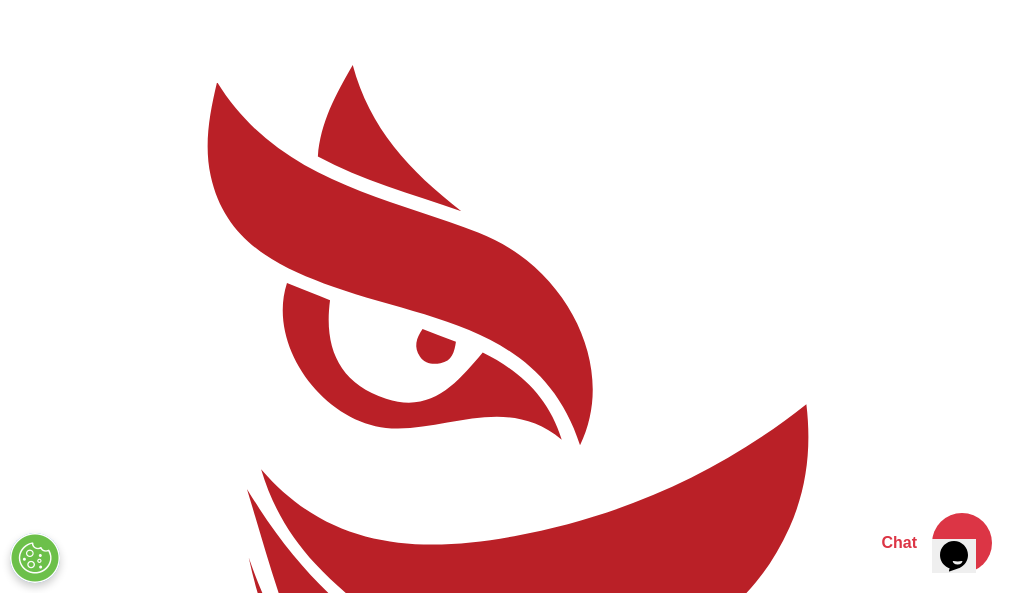 scroll, scrollTop: 0, scrollLeft: 0, axis: both 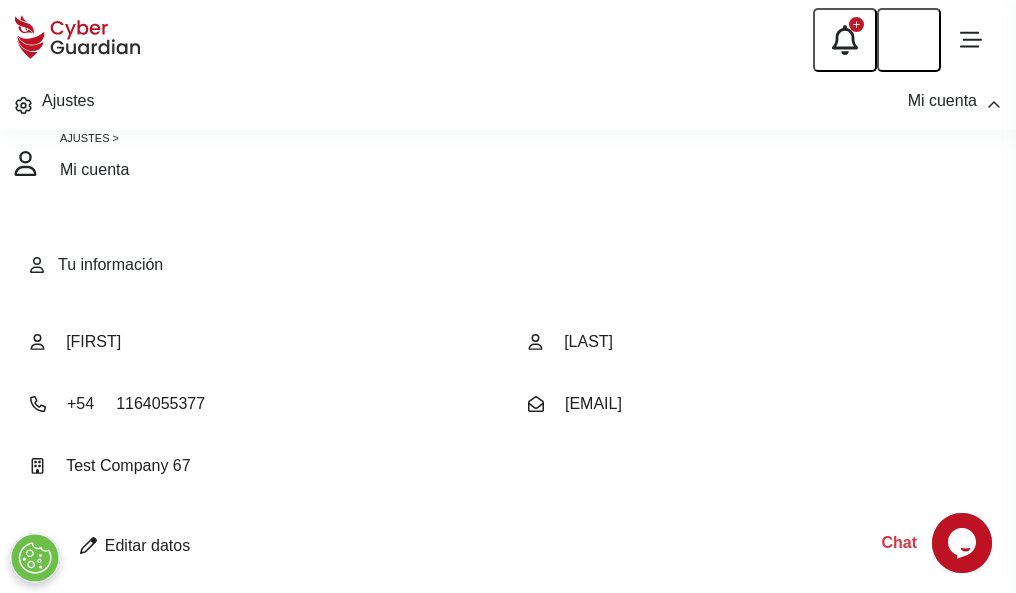 click at bounding box center (88, 545) 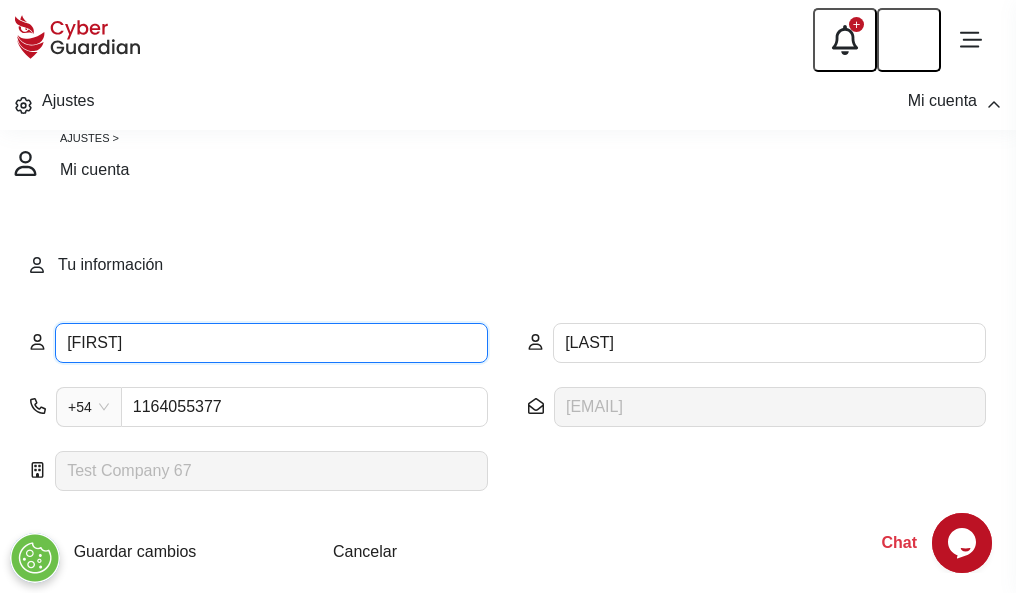 click on "ILEANA" at bounding box center (271, 343) 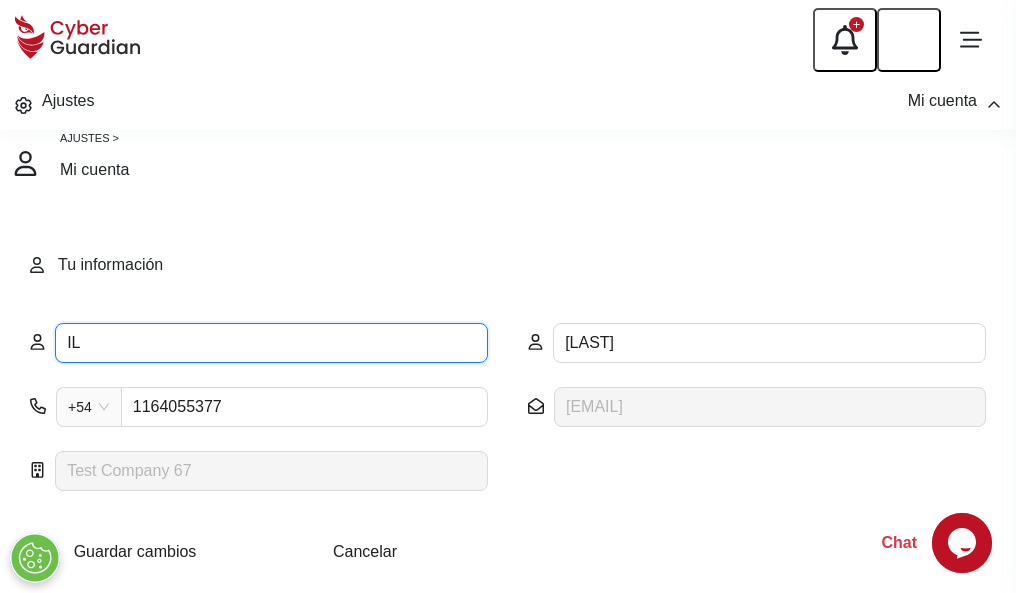 type on "I" 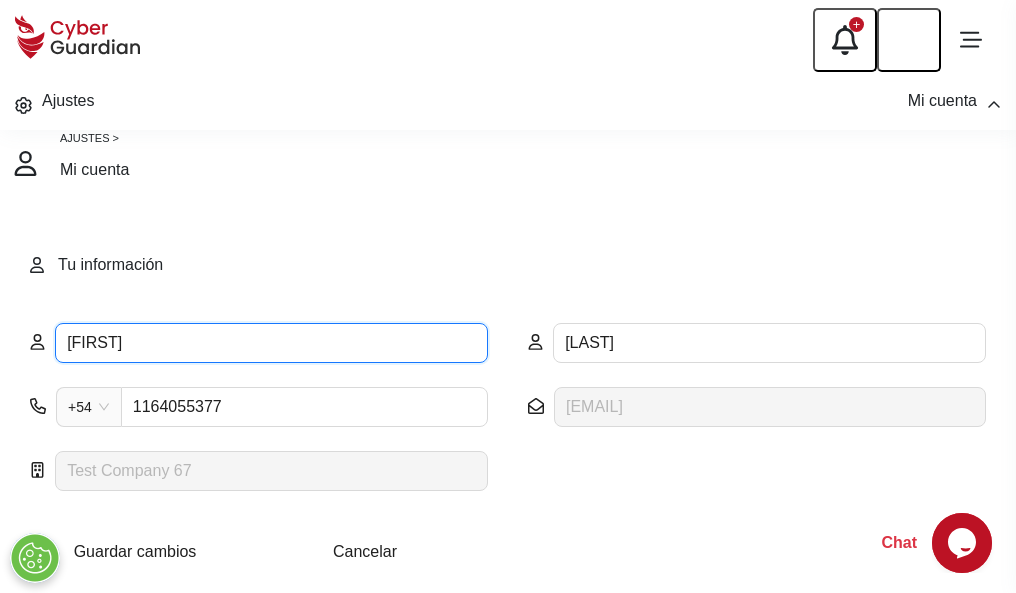 type on "Soraya" 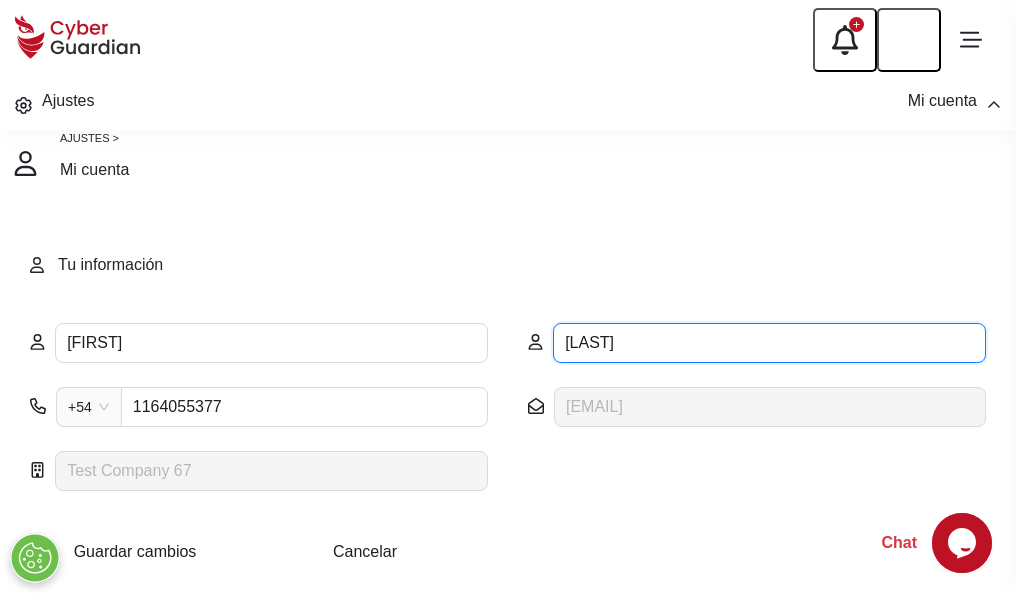 click on "CORREA" at bounding box center (769, 343) 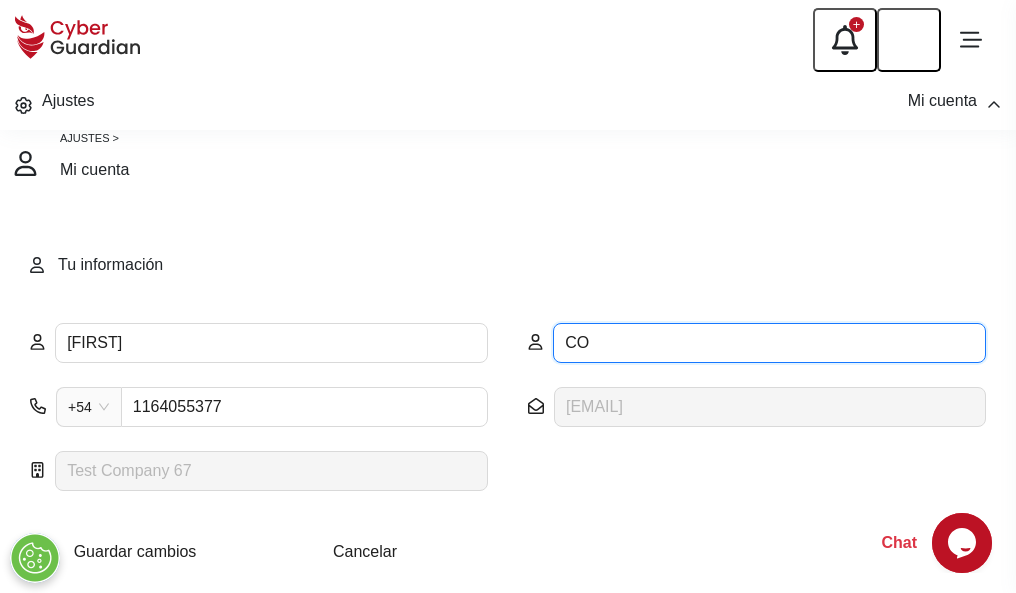 type on "C" 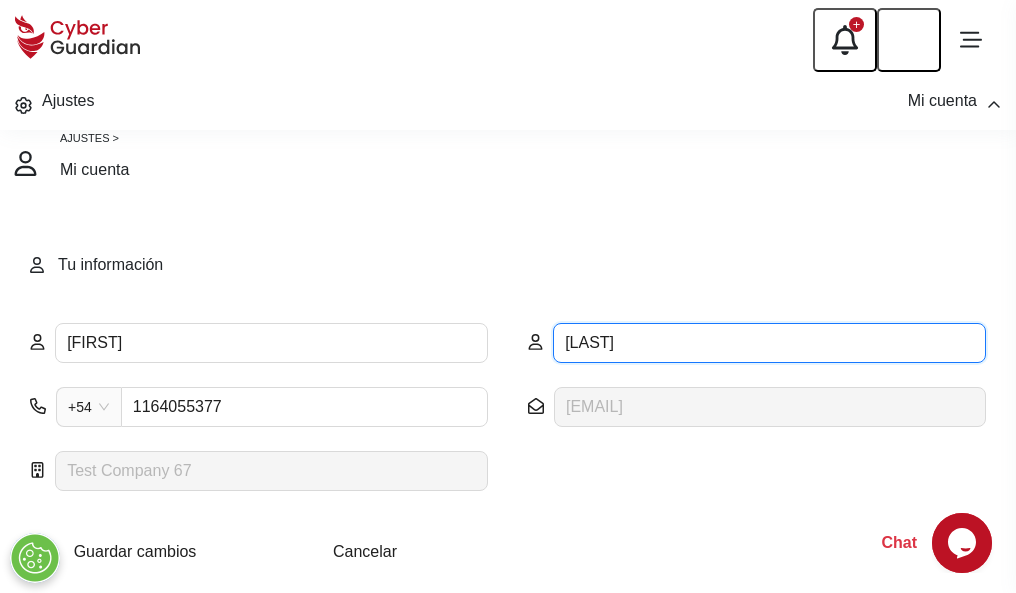 type on "Zapata" 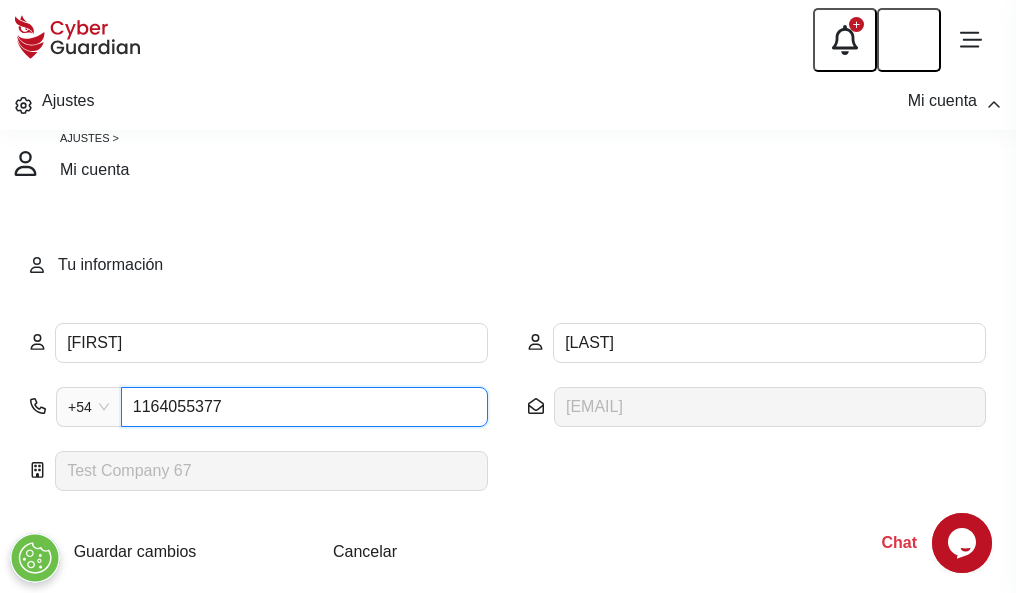 click on "1164055377" at bounding box center [304, 407] 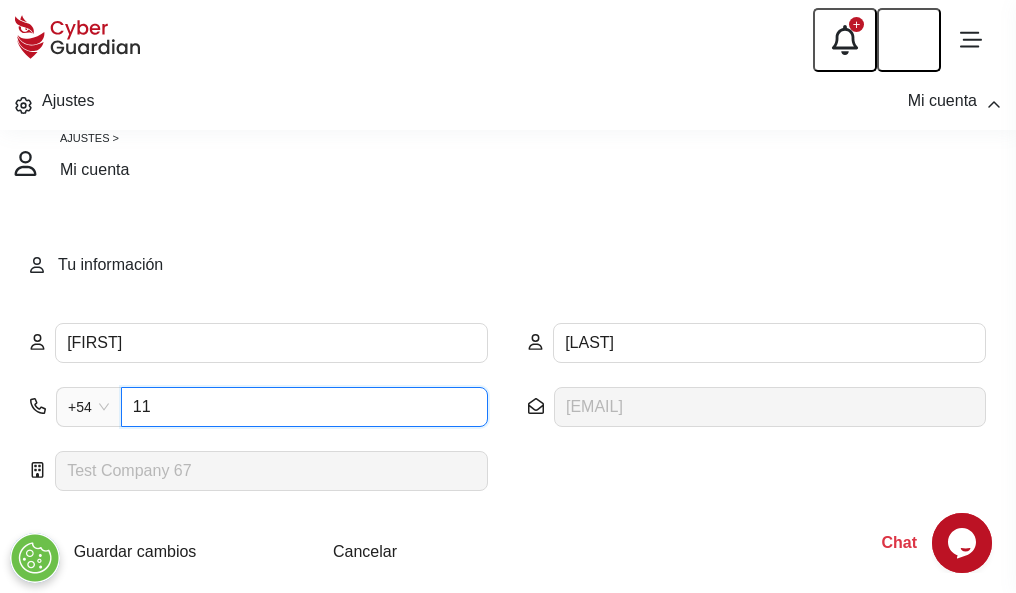type on "1" 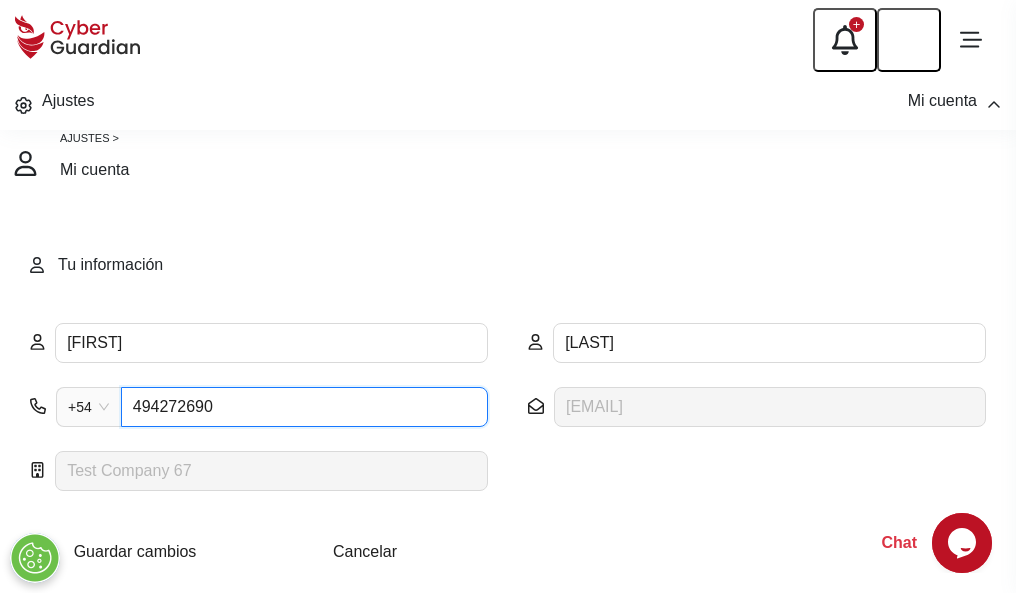 type on "4942726905" 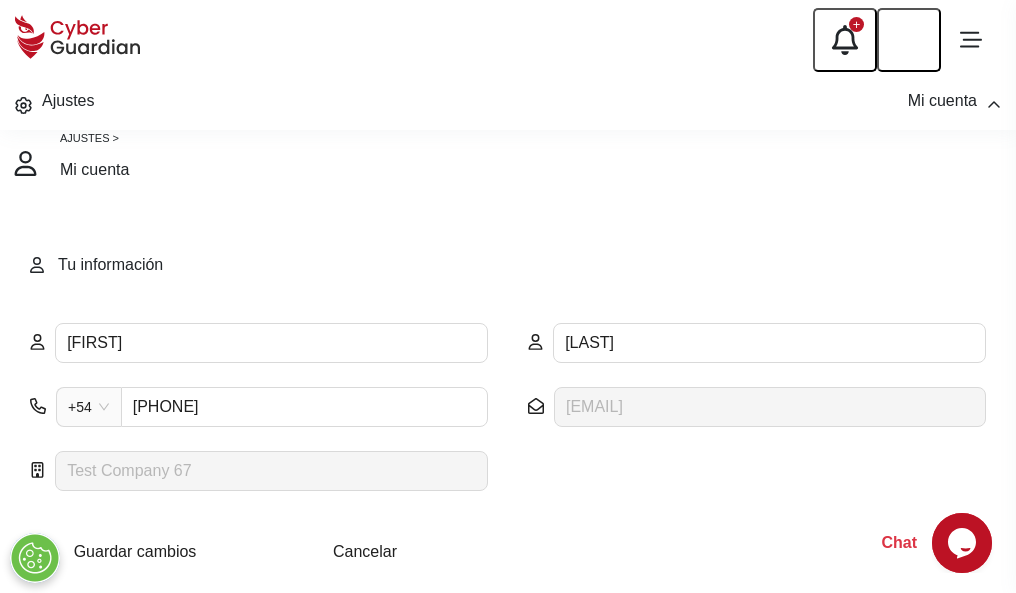 click on "Cancelar" at bounding box center (365, 551) 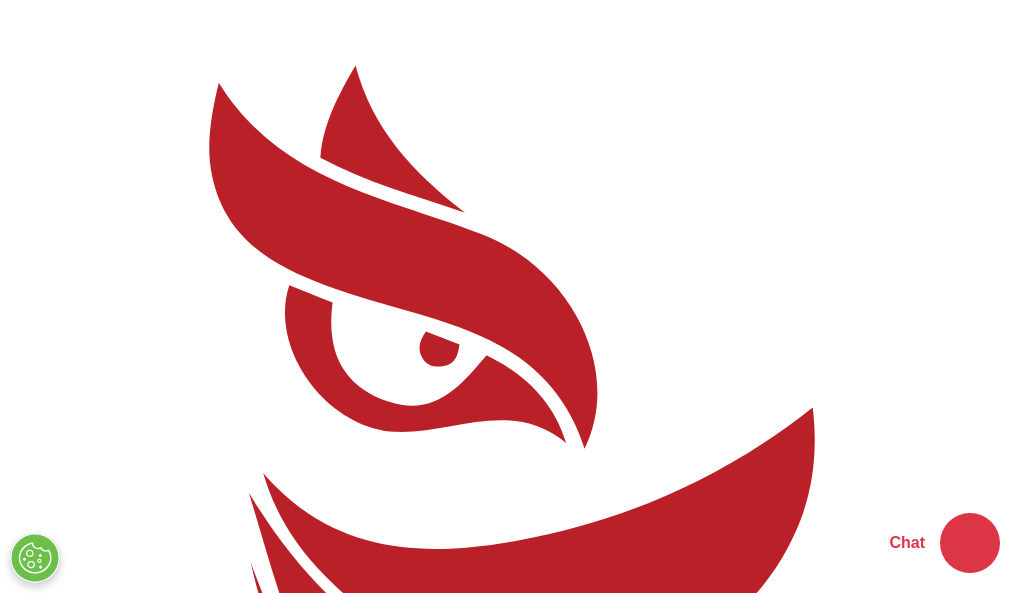 scroll, scrollTop: 0, scrollLeft: 0, axis: both 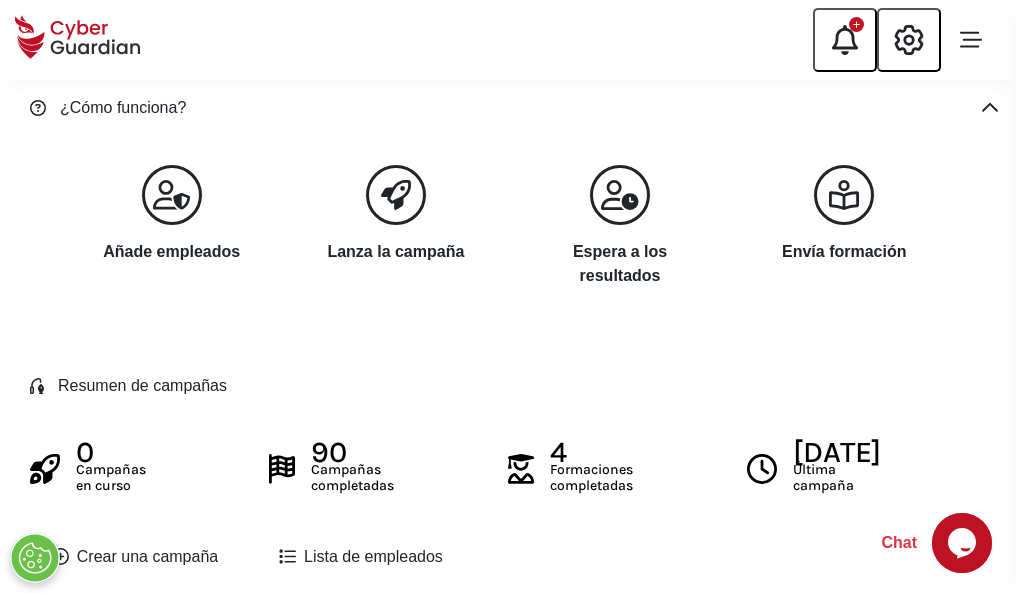 click on "Crear una campaña" at bounding box center (135, 557) 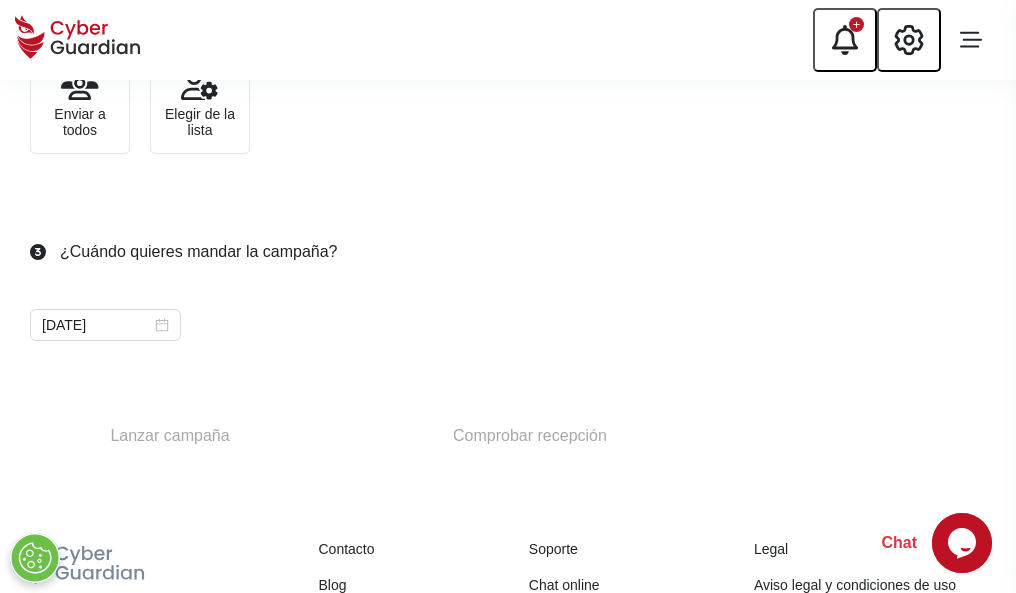 scroll, scrollTop: 732, scrollLeft: 0, axis: vertical 